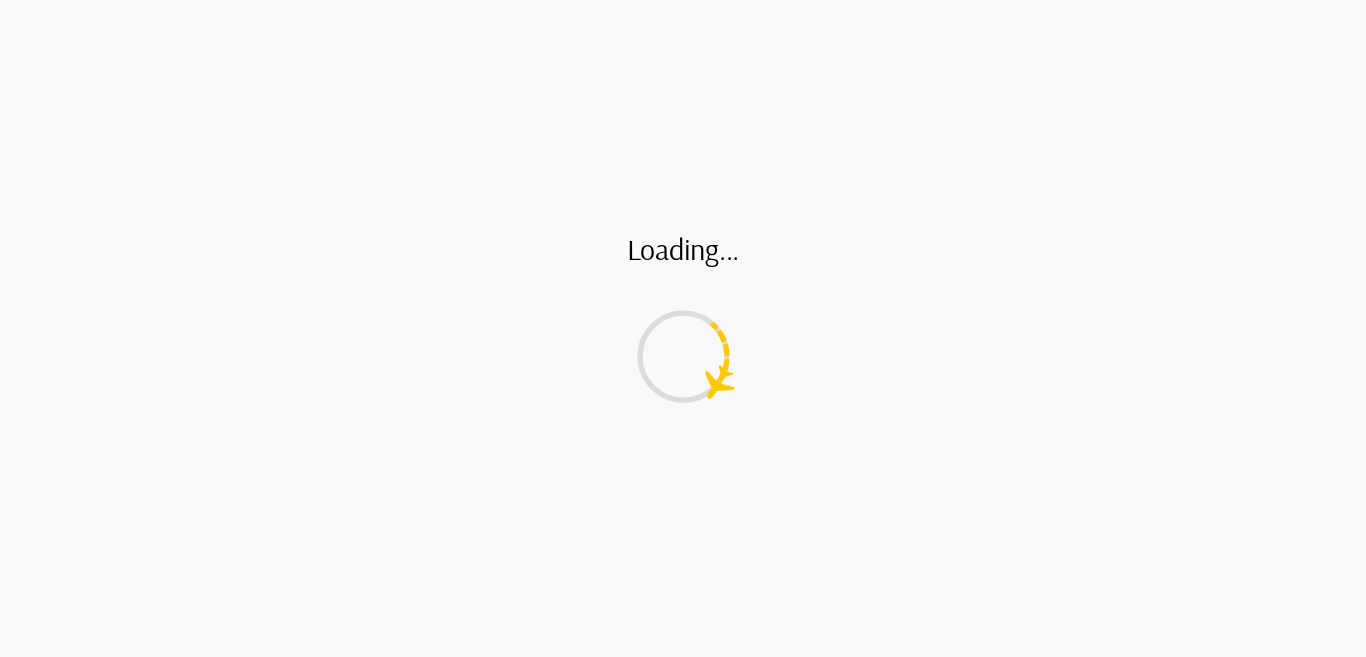 scroll, scrollTop: 0, scrollLeft: 0, axis: both 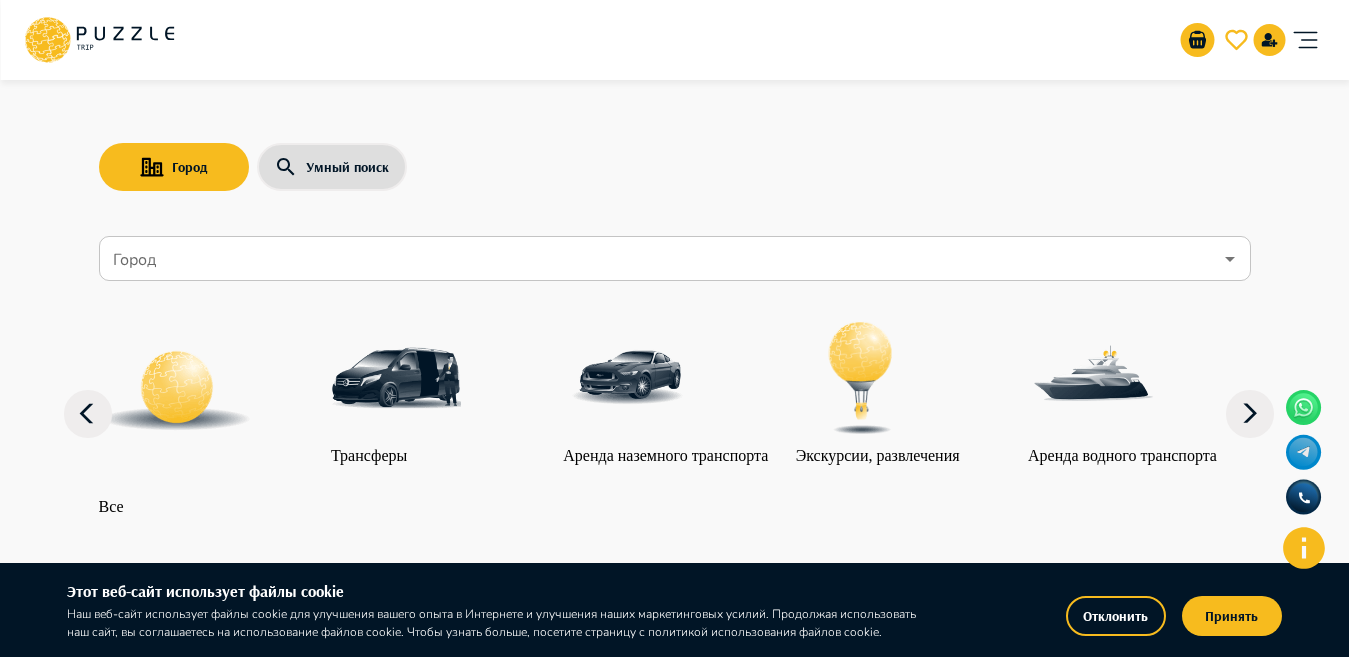 click 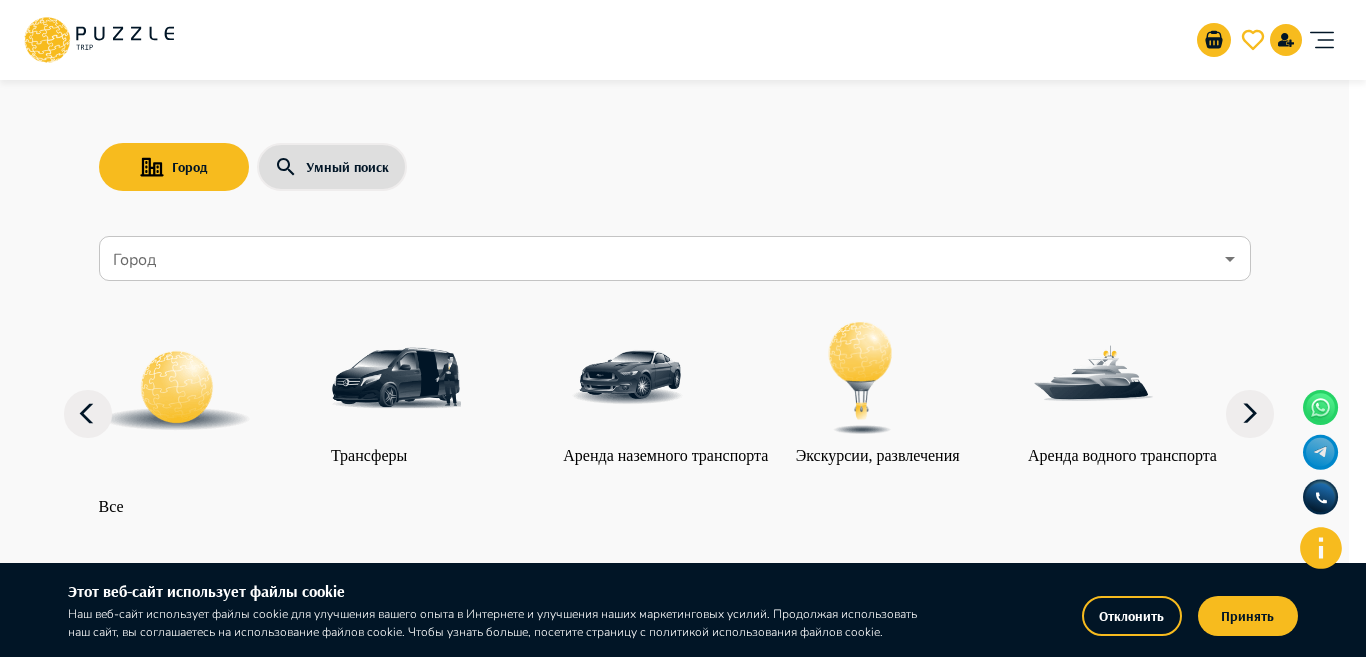 click on "Зарегистрироваться" at bounding box center (65, 2772) 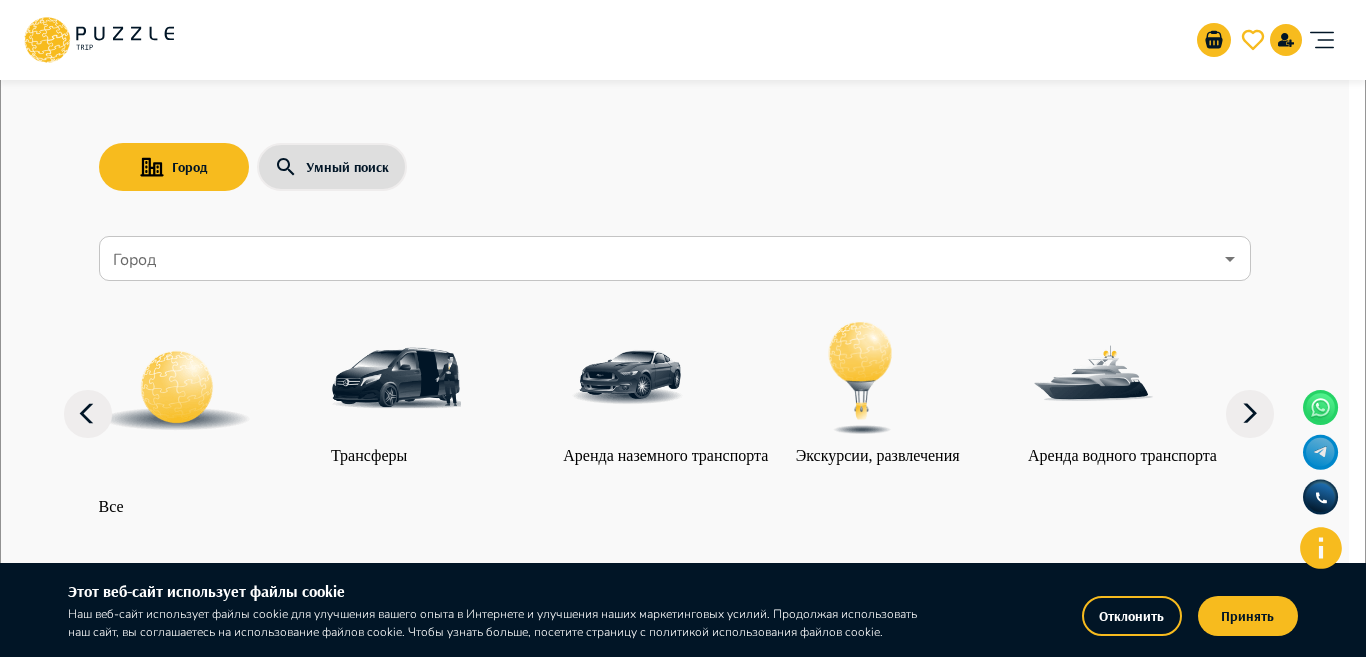 click on "Я - турагентство" at bounding box center [68, 3058] 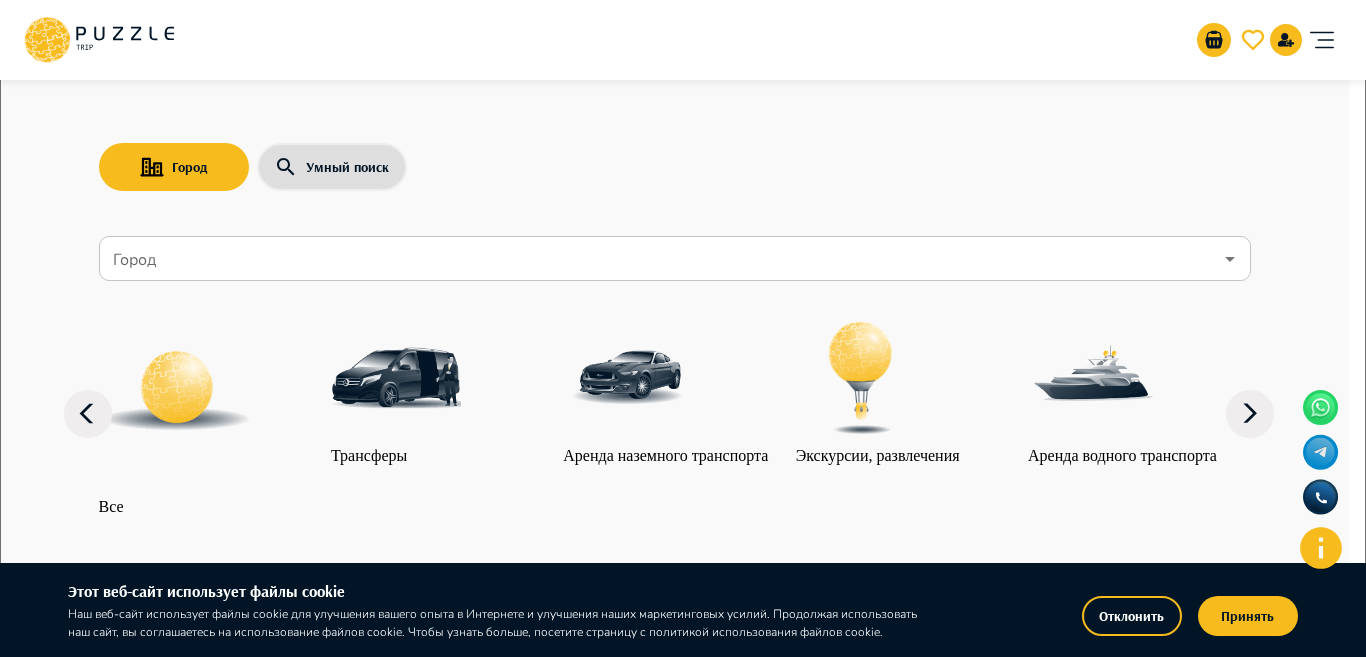 click on "Я - турагентство" at bounding box center (68, 3058) 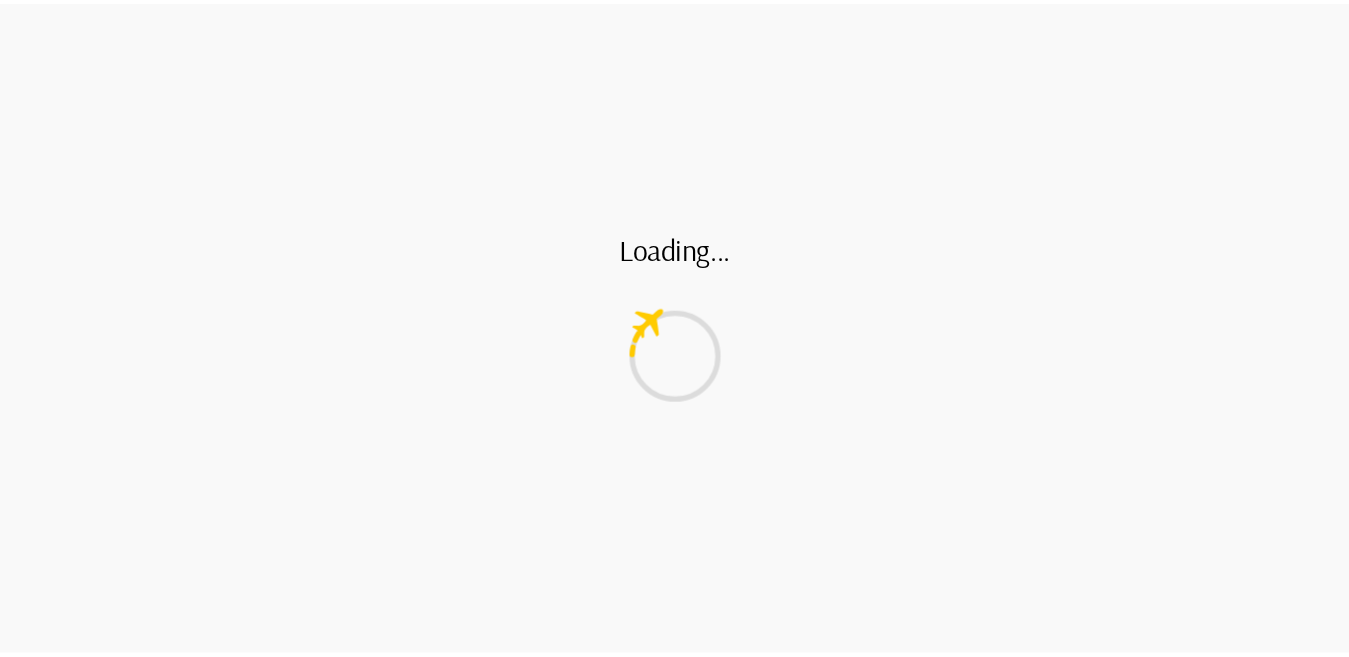 scroll, scrollTop: 0, scrollLeft: 0, axis: both 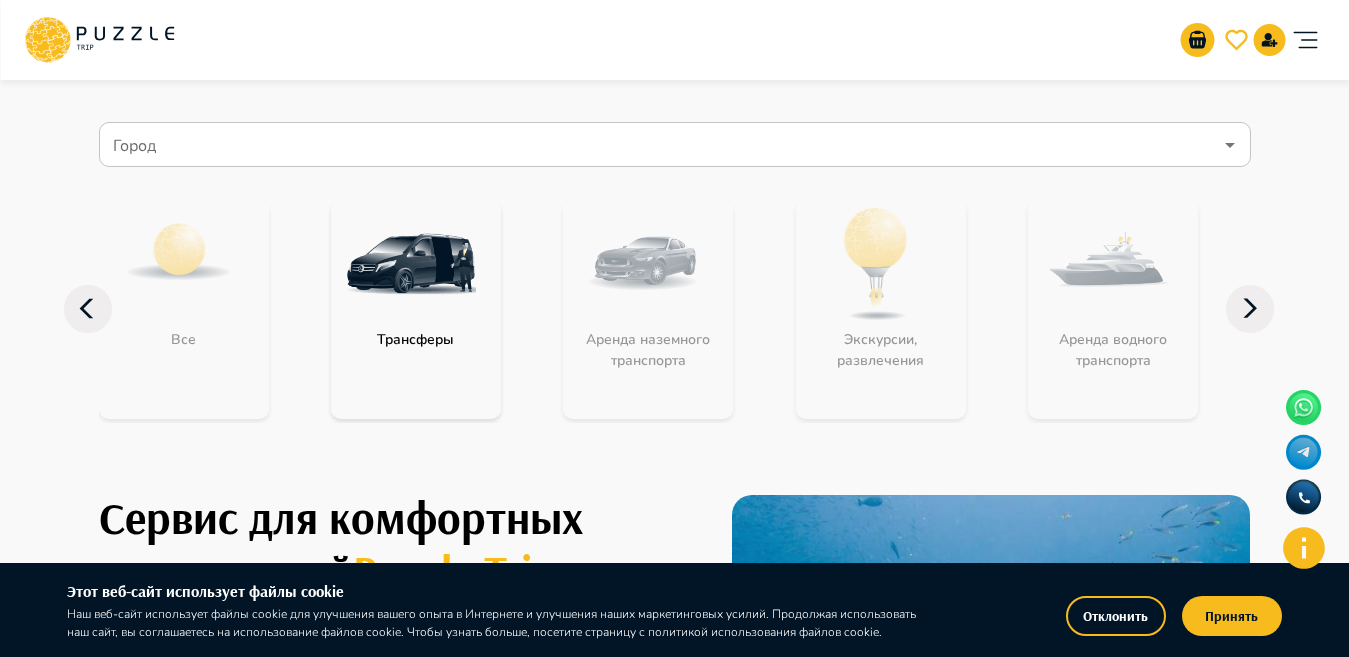click on "Все" at bounding box center [210, 309] 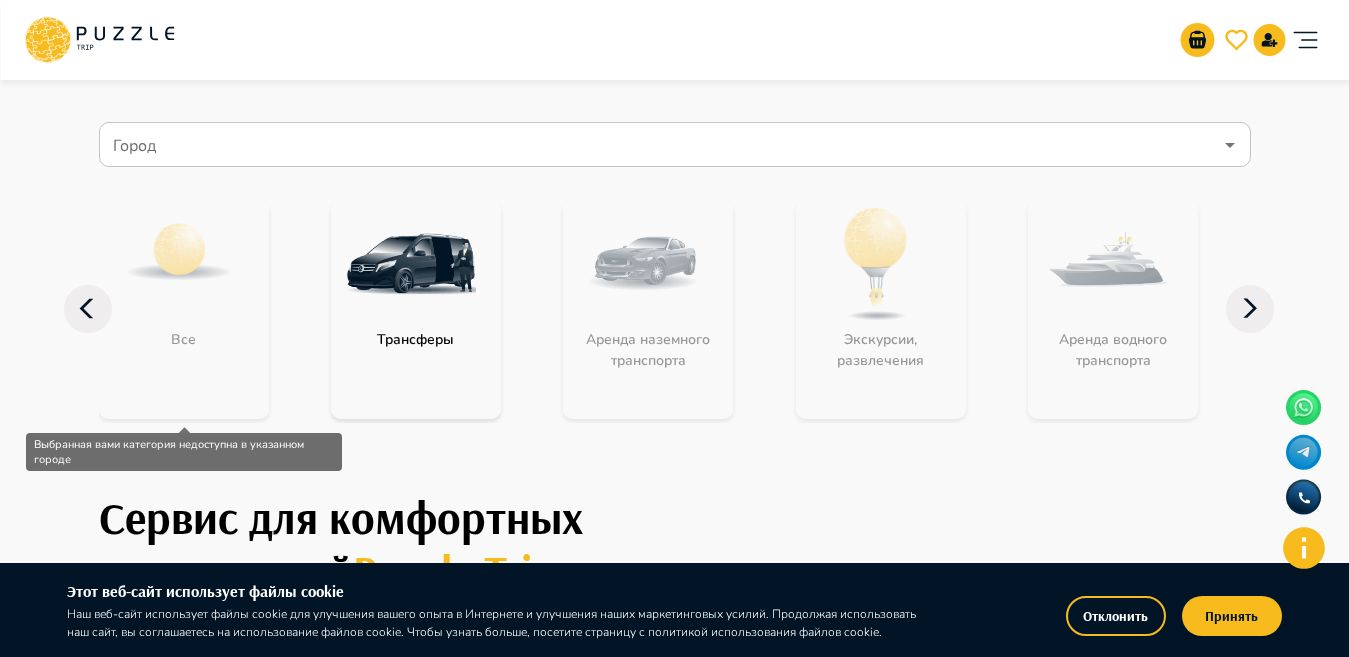 click on "Все" at bounding box center [184, 309] 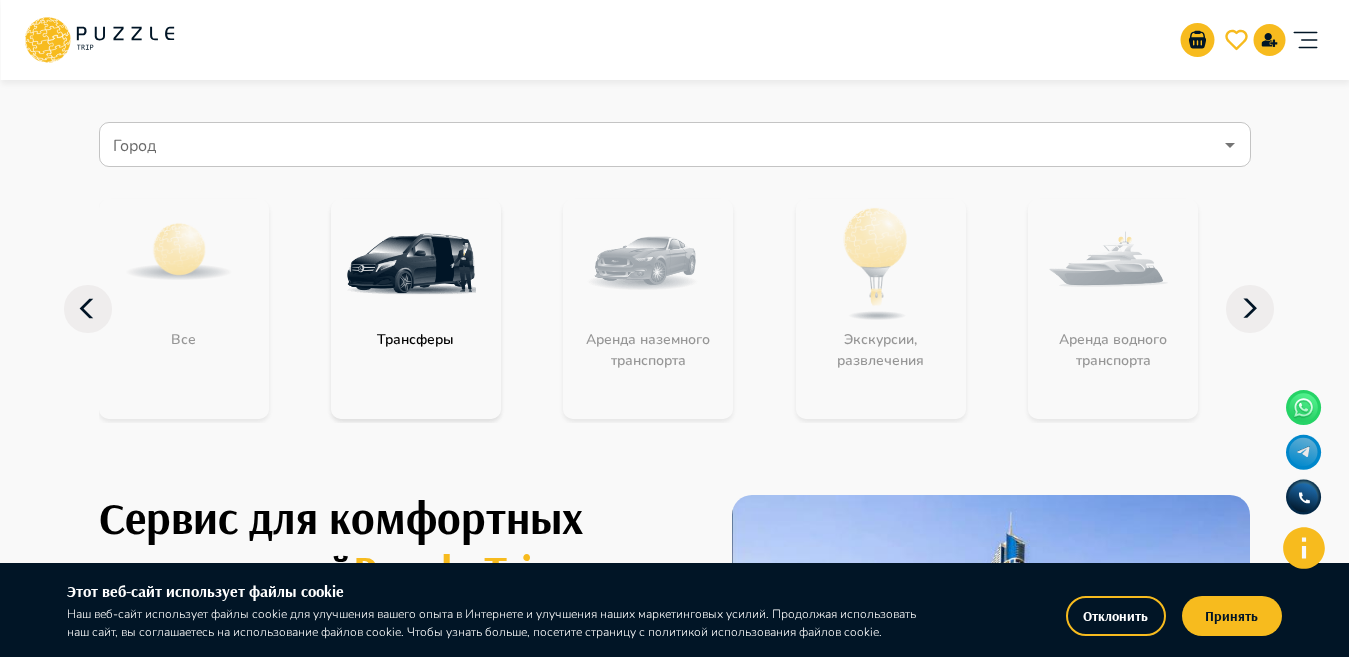 click 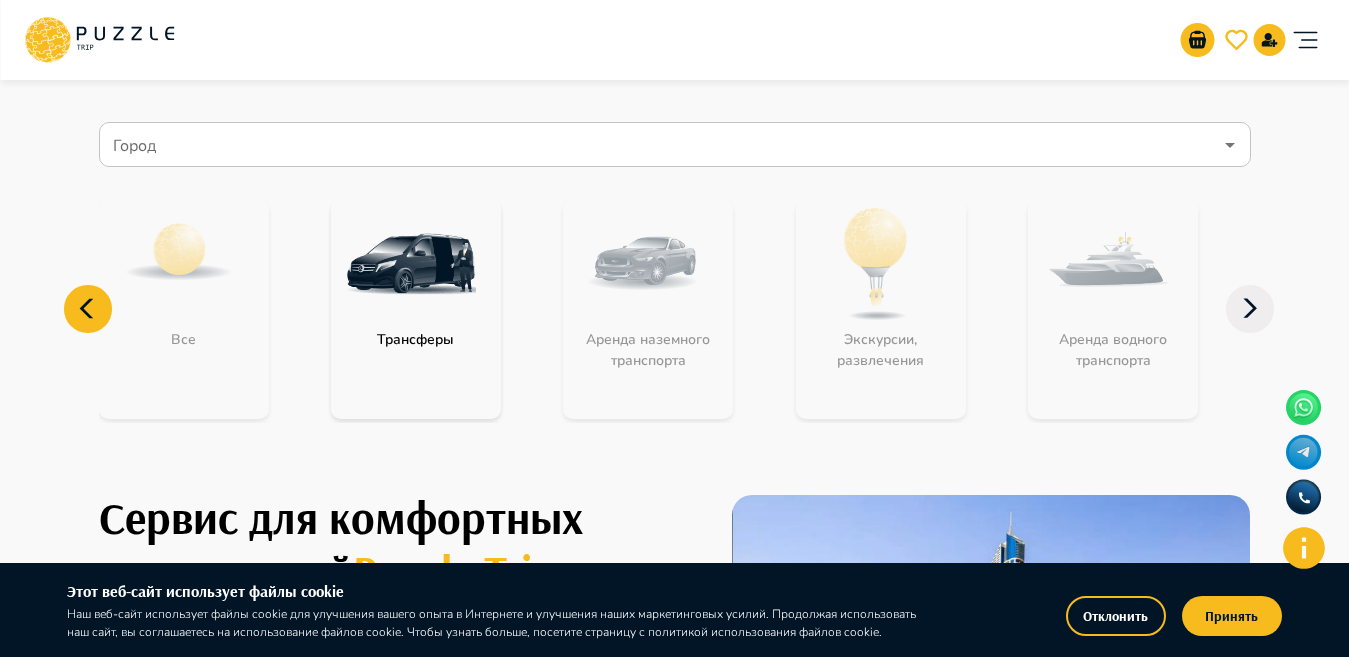 click 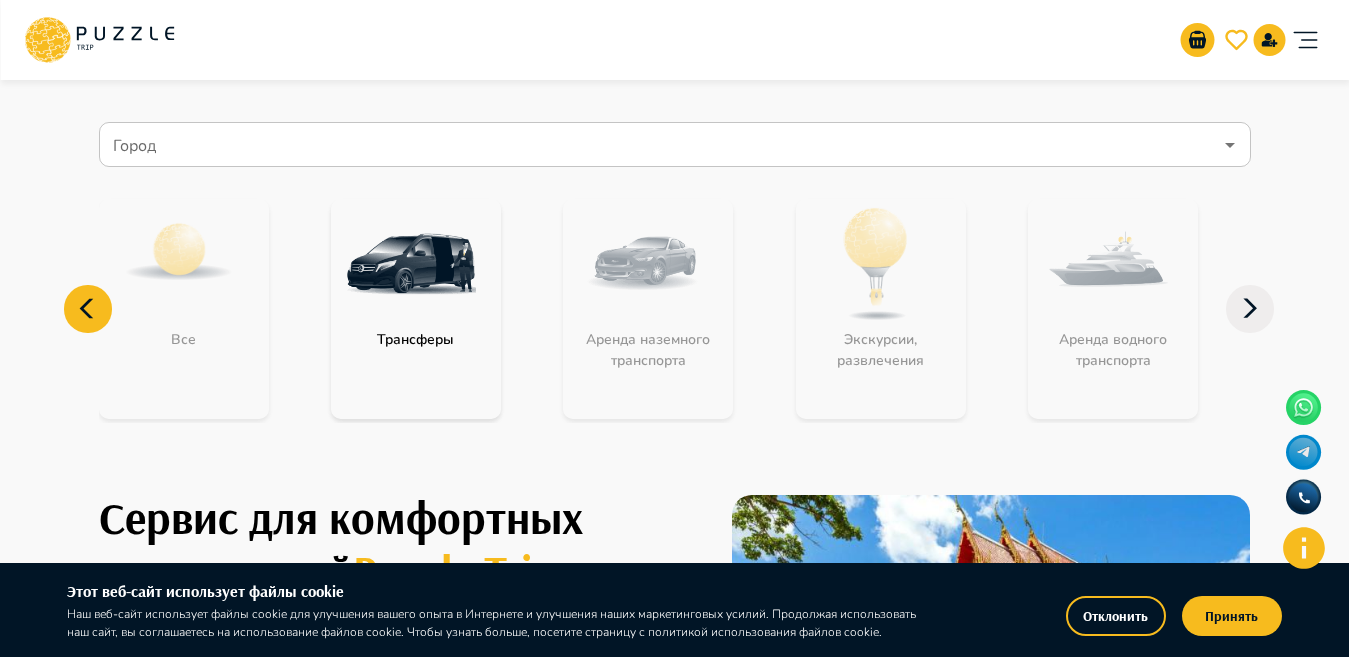 click on "Город" at bounding box center (660, 145) 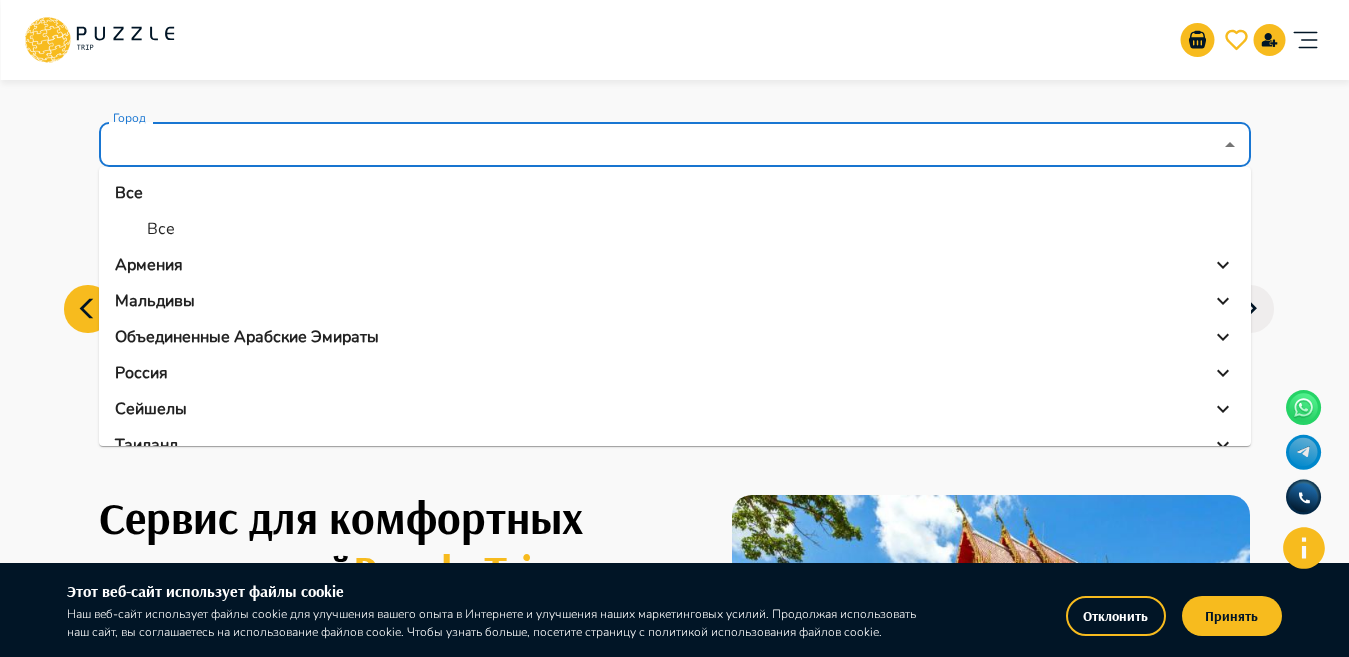 drag, startPoint x: 132, startPoint y: 221, endPoint x: 135, endPoint y: 193, distance: 28.160255 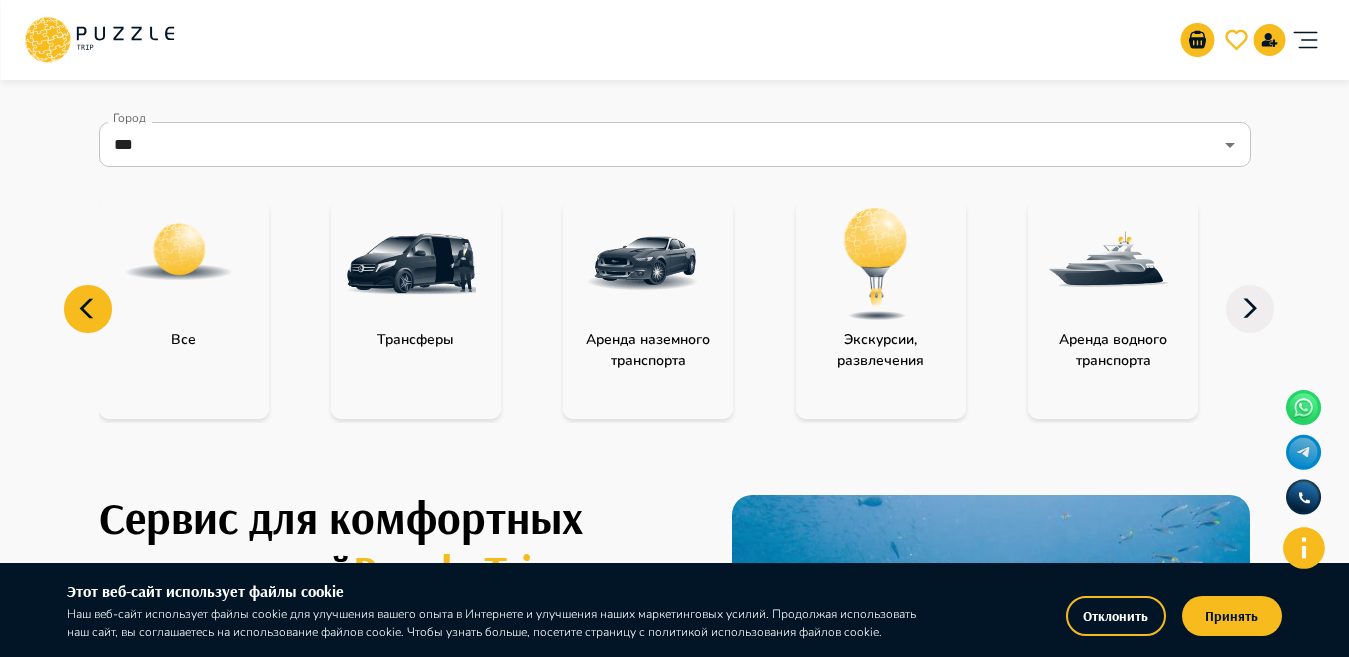 click on "Все" at bounding box center (184, 309) 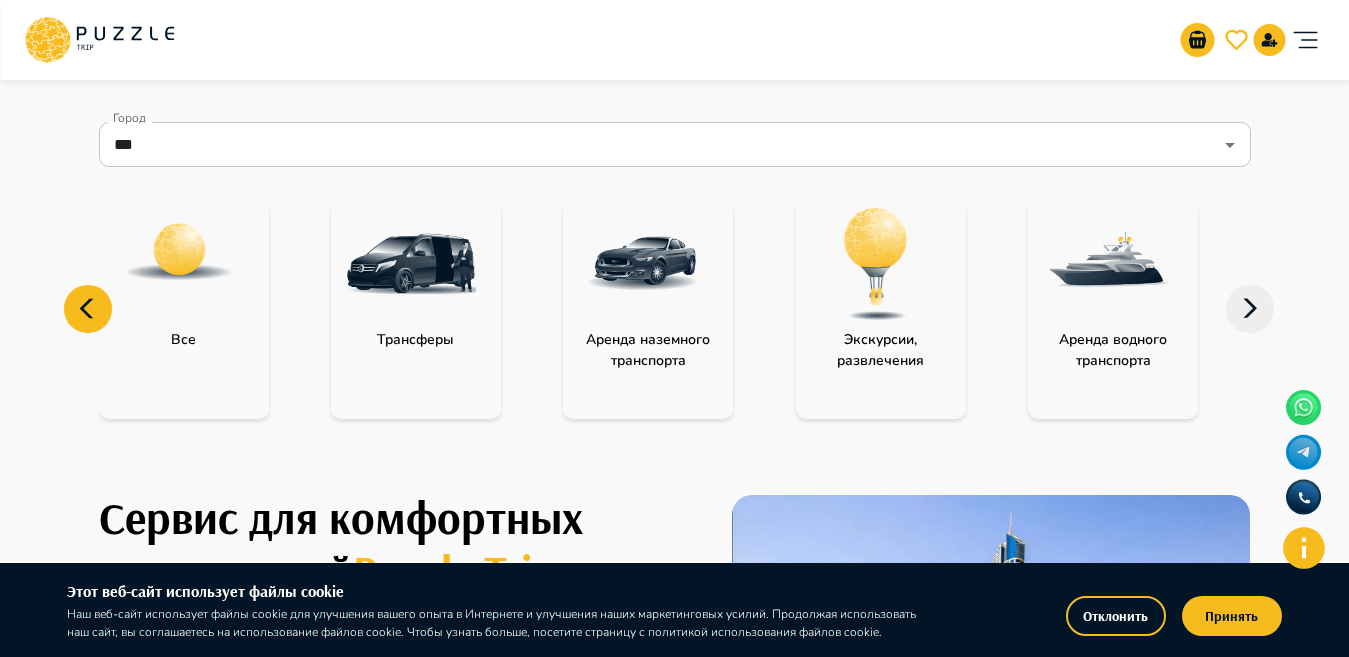 click on "Все" at bounding box center (184, 309) 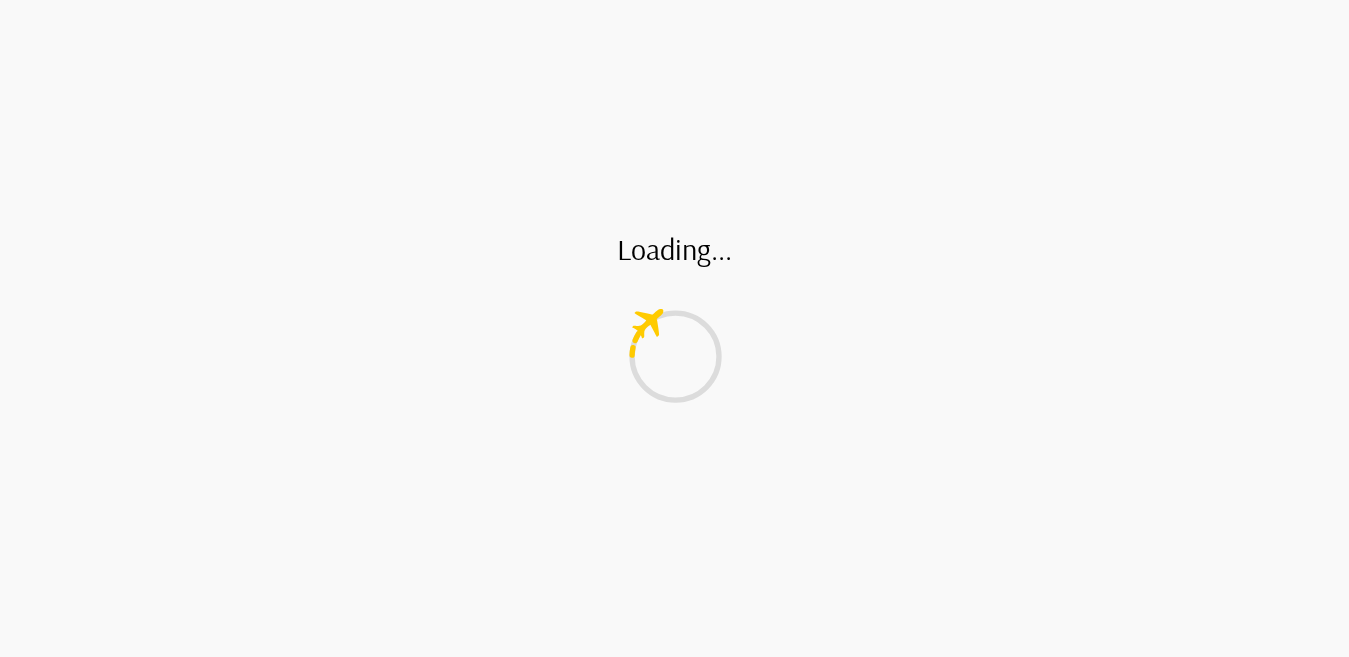 scroll, scrollTop: 0, scrollLeft: 0, axis: both 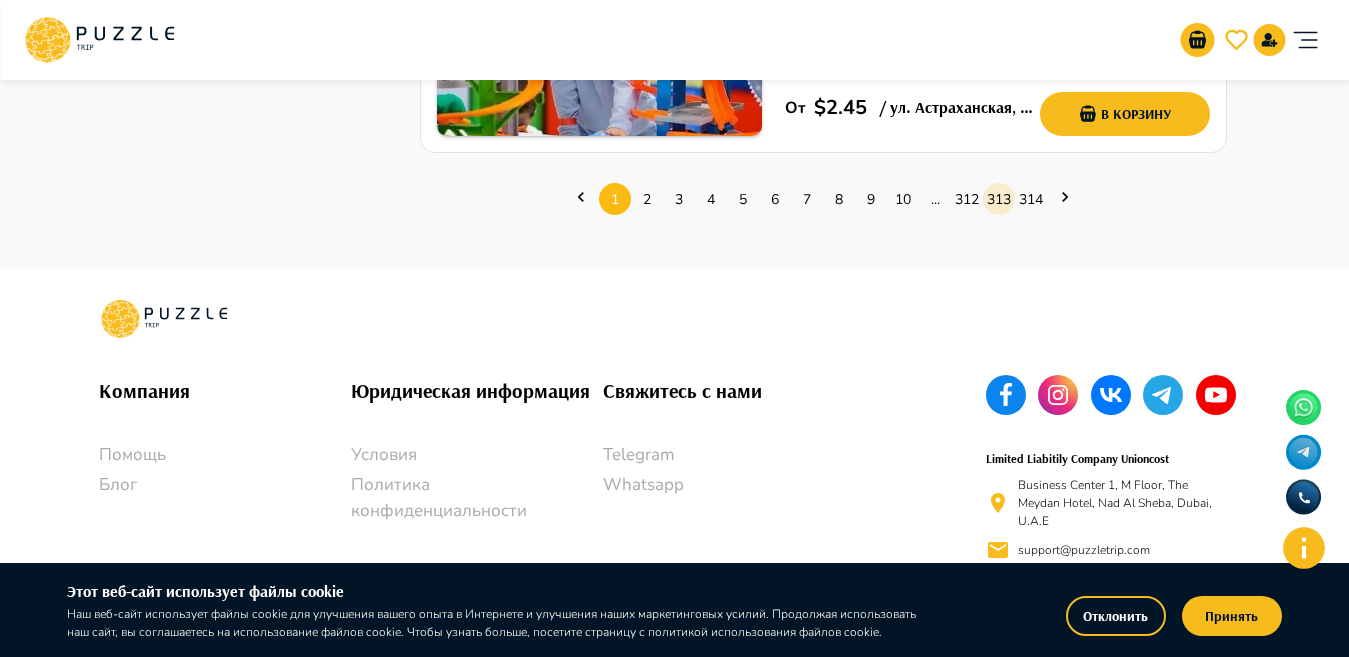 click on "313" at bounding box center (999, 199) 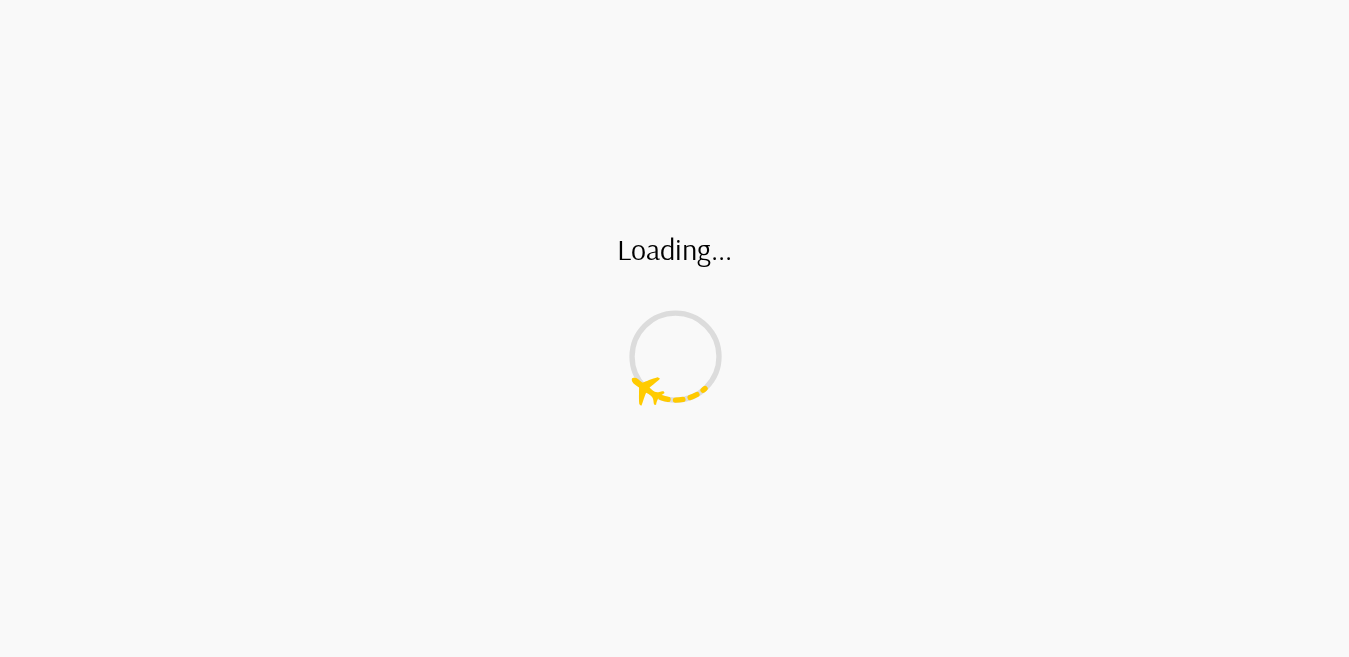 scroll, scrollTop: 0, scrollLeft: 0, axis: both 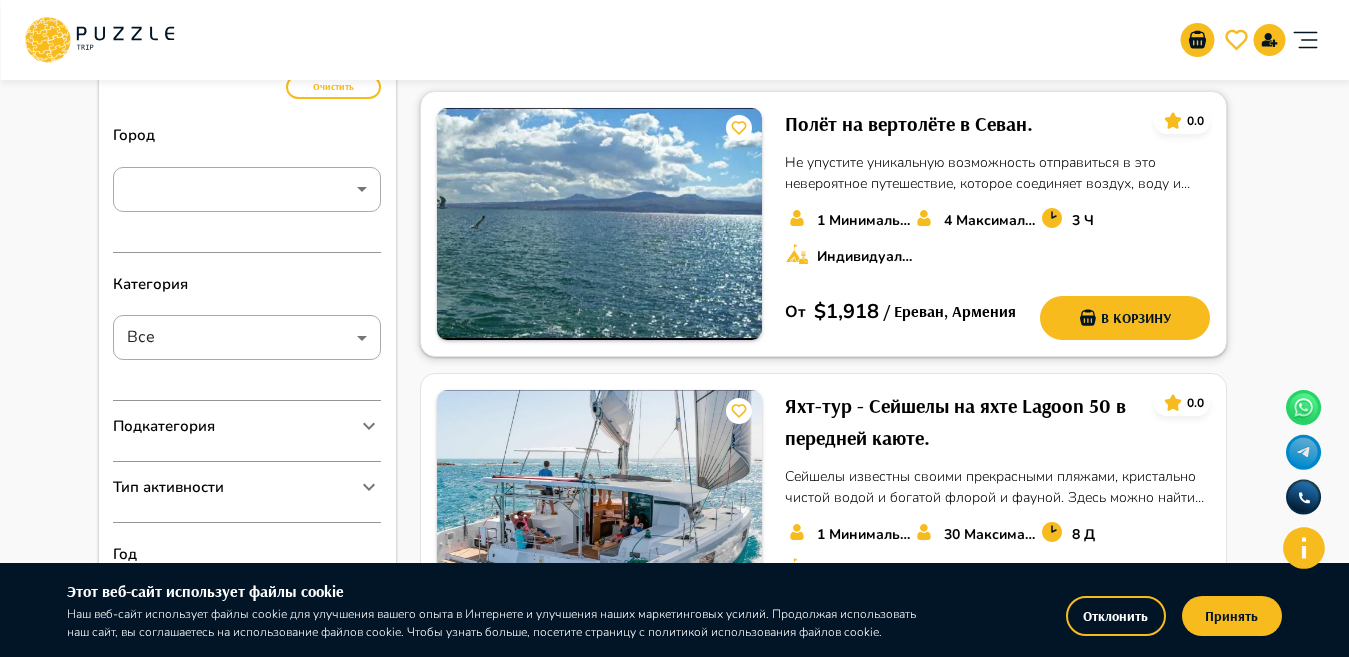 click at bounding box center (599, 224) 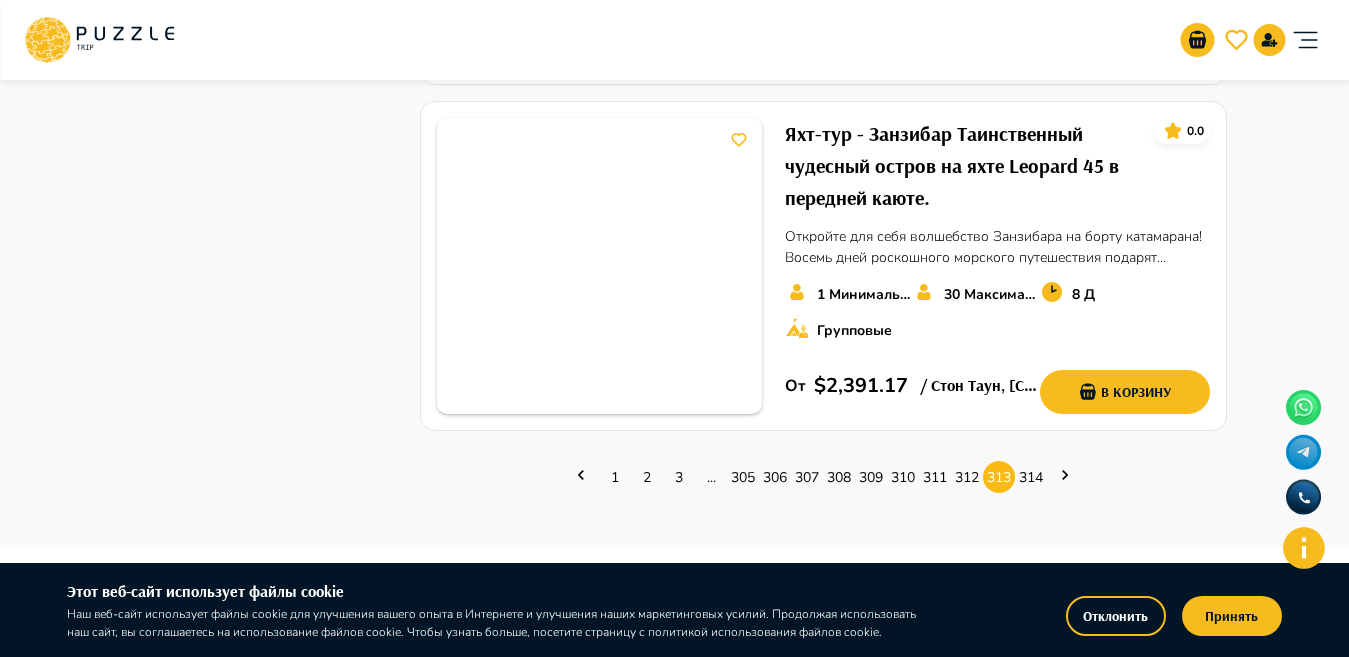 scroll, scrollTop: 3041, scrollLeft: 0, axis: vertical 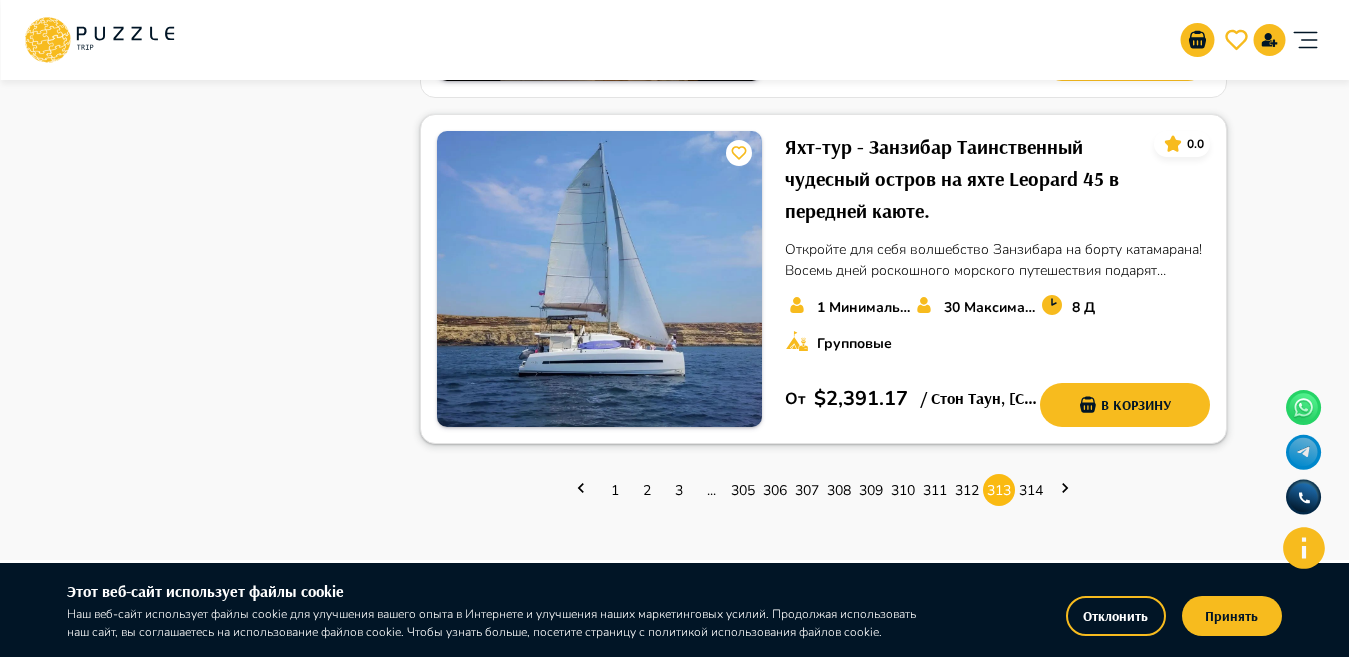click on "Яхт-тур - Занзибар Таинственный чудесный остров на яхте Leopard 45 в передней каюте." at bounding box center [961, 179] 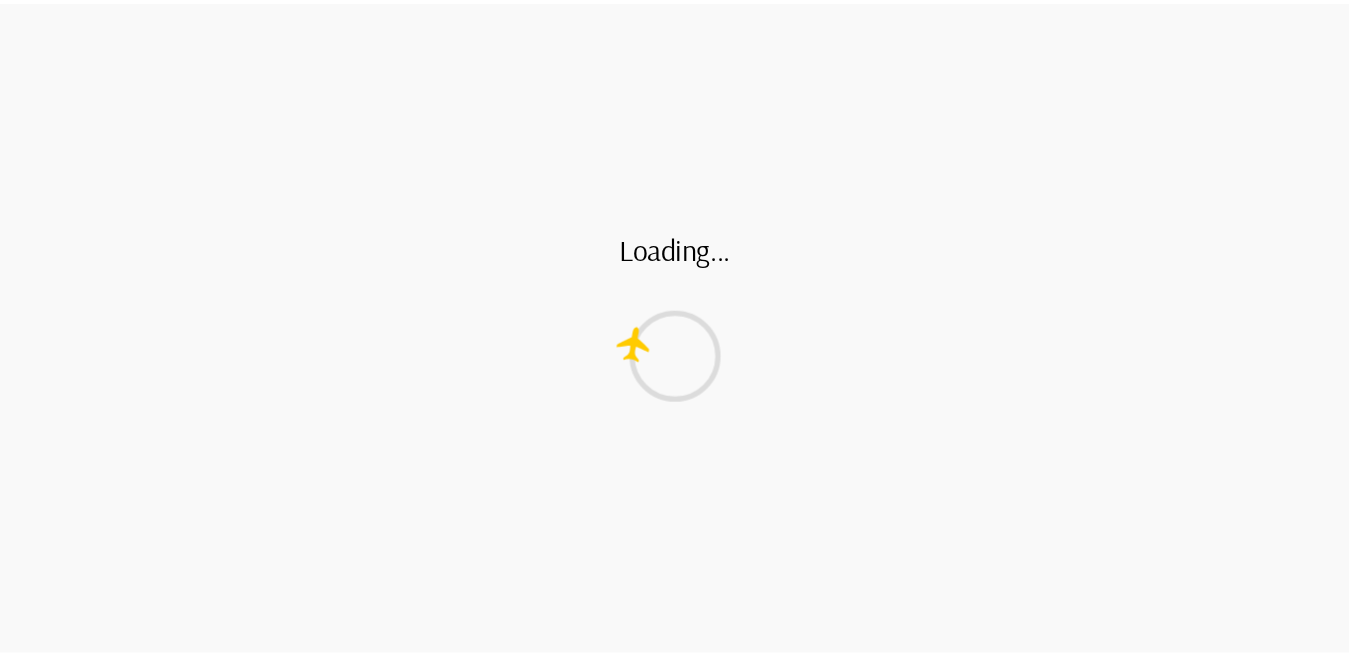 scroll, scrollTop: 0, scrollLeft: 0, axis: both 